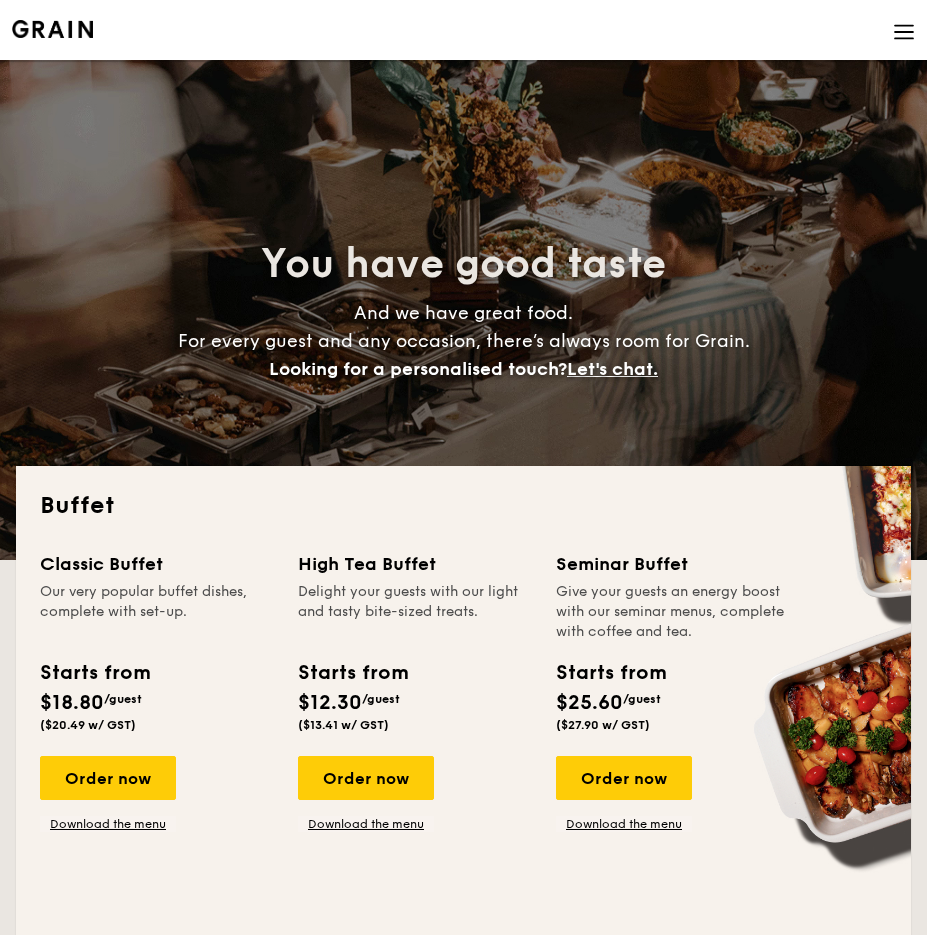 scroll, scrollTop: 0, scrollLeft: 0, axis: both 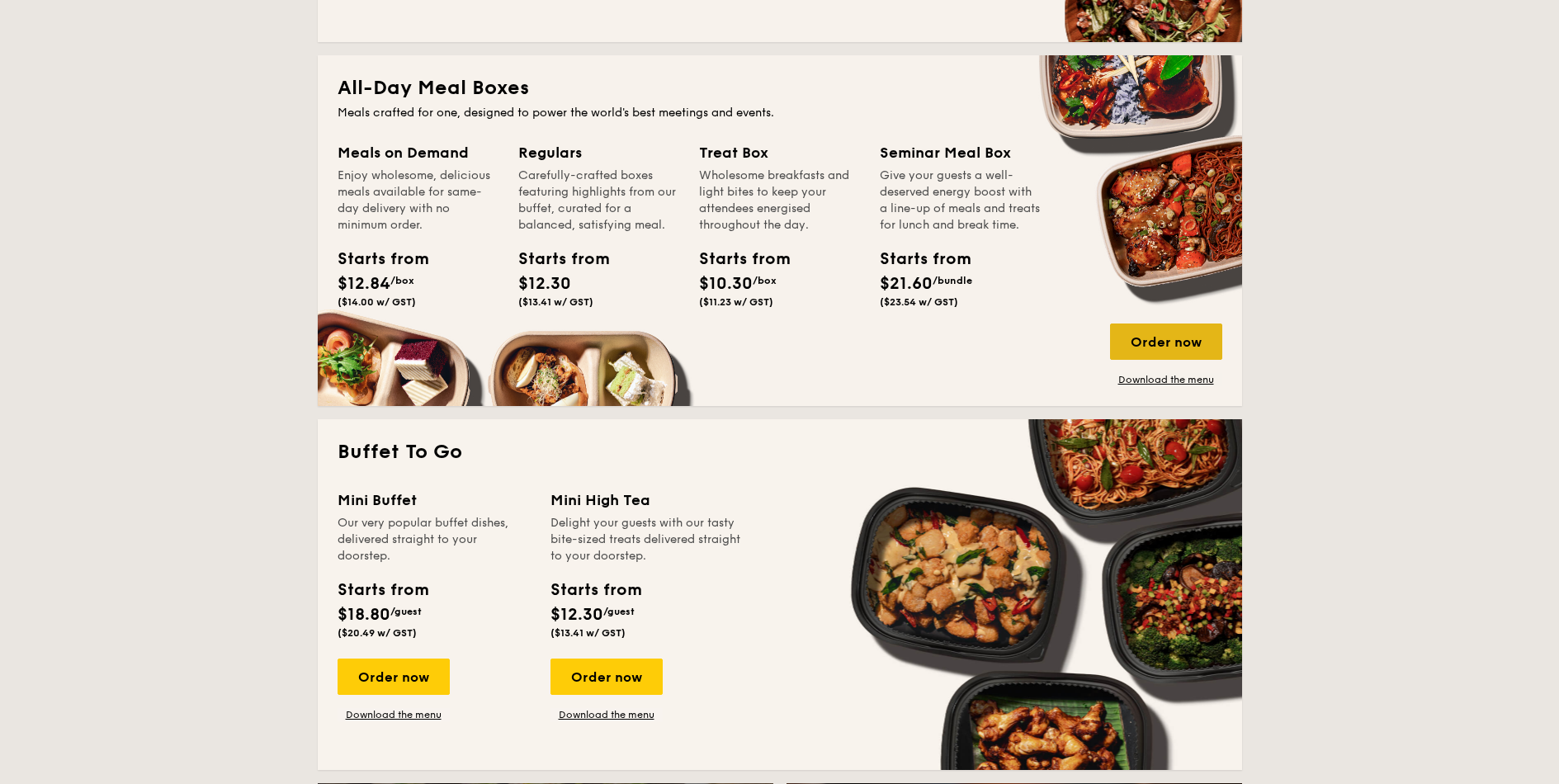 click on "Order now" at bounding box center (1166, 342) 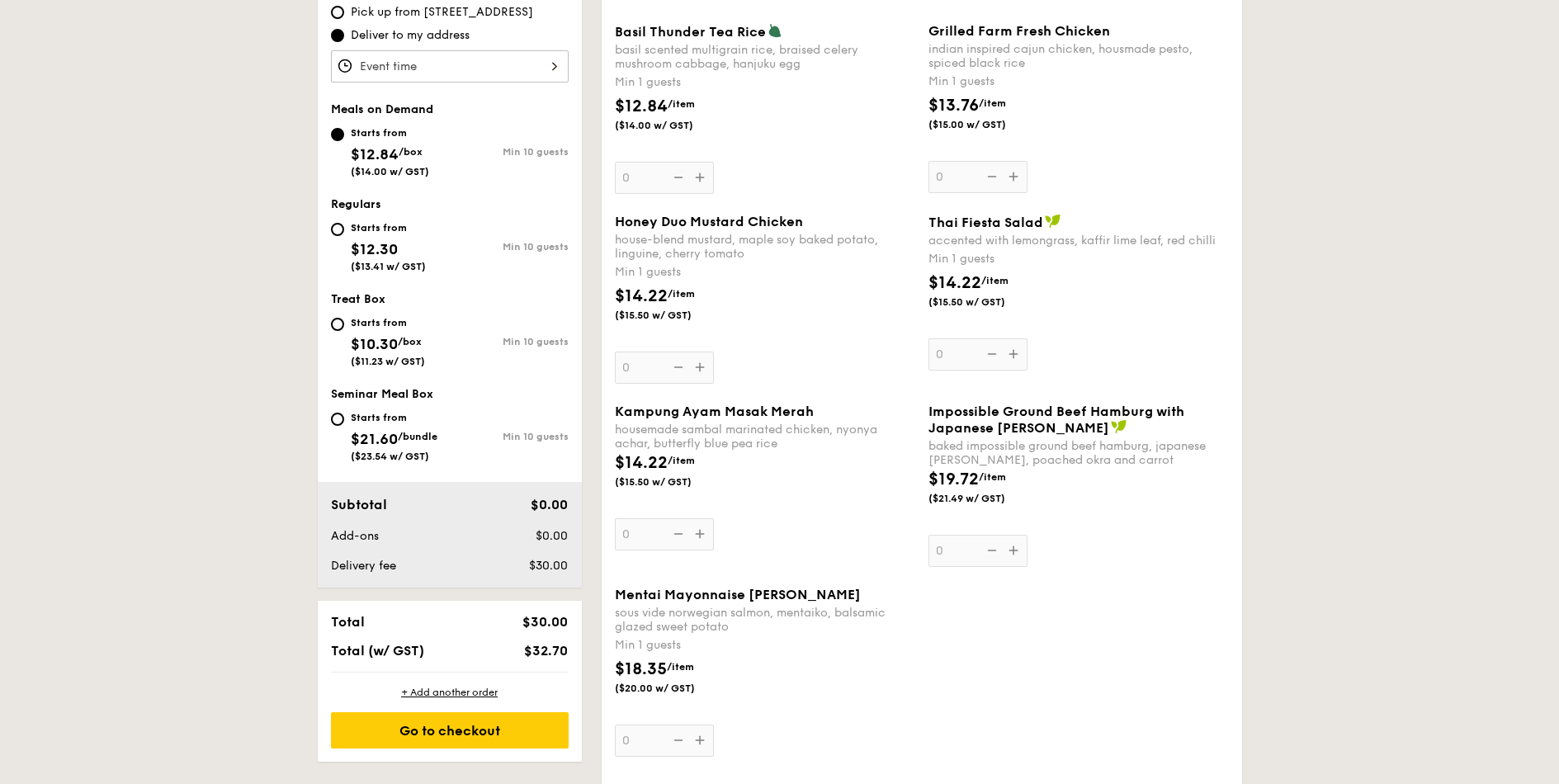 scroll, scrollTop: 495, scrollLeft: 0, axis: vertical 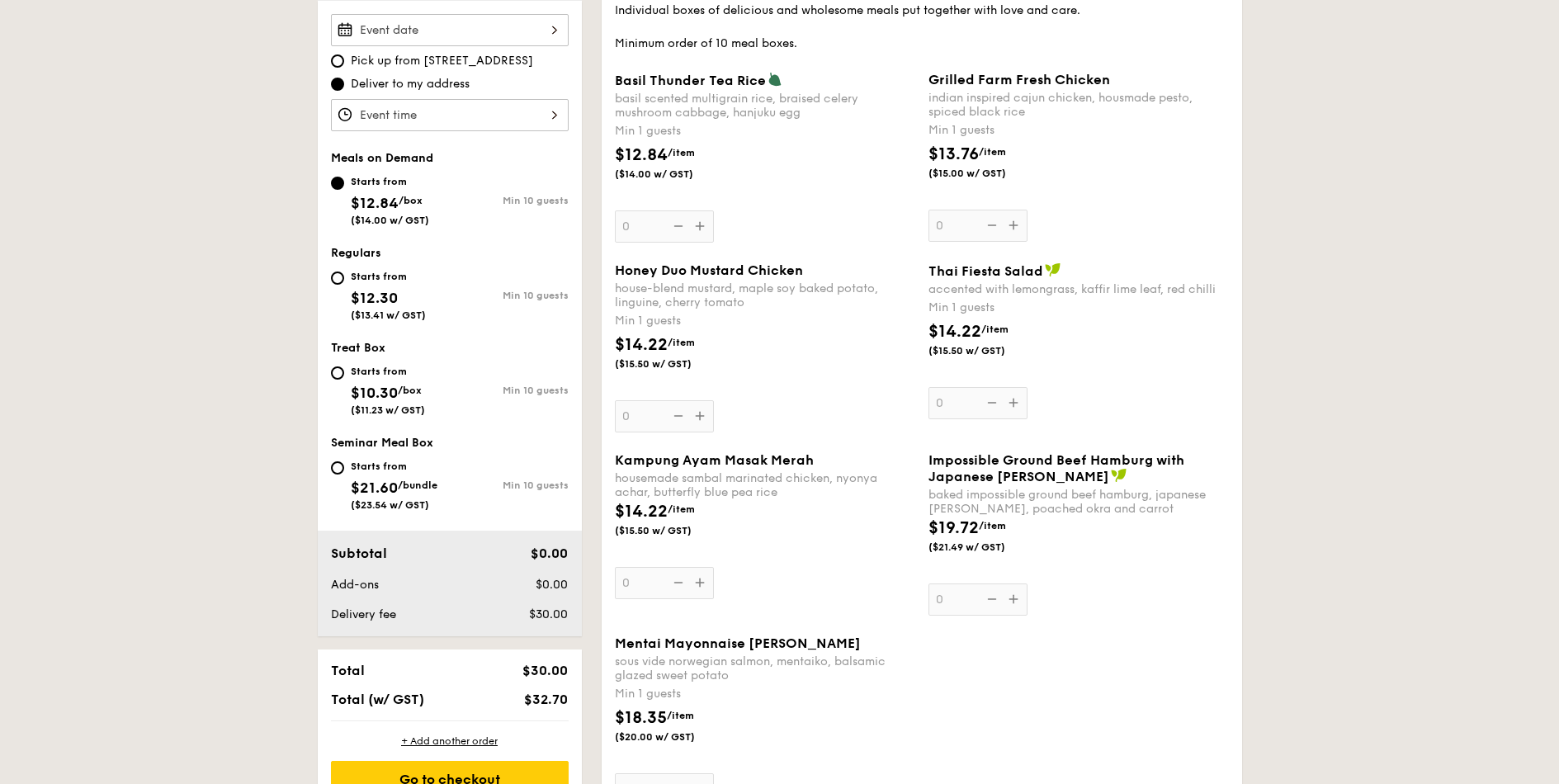 click on "Grilled Farm Fresh Chicken indian inspired cajun chicken, housmade pesto, spiced black rice
Min 1 guests
$13.76
/item
($15.00 w/ GST)
0" at bounding box center (1079, 157) 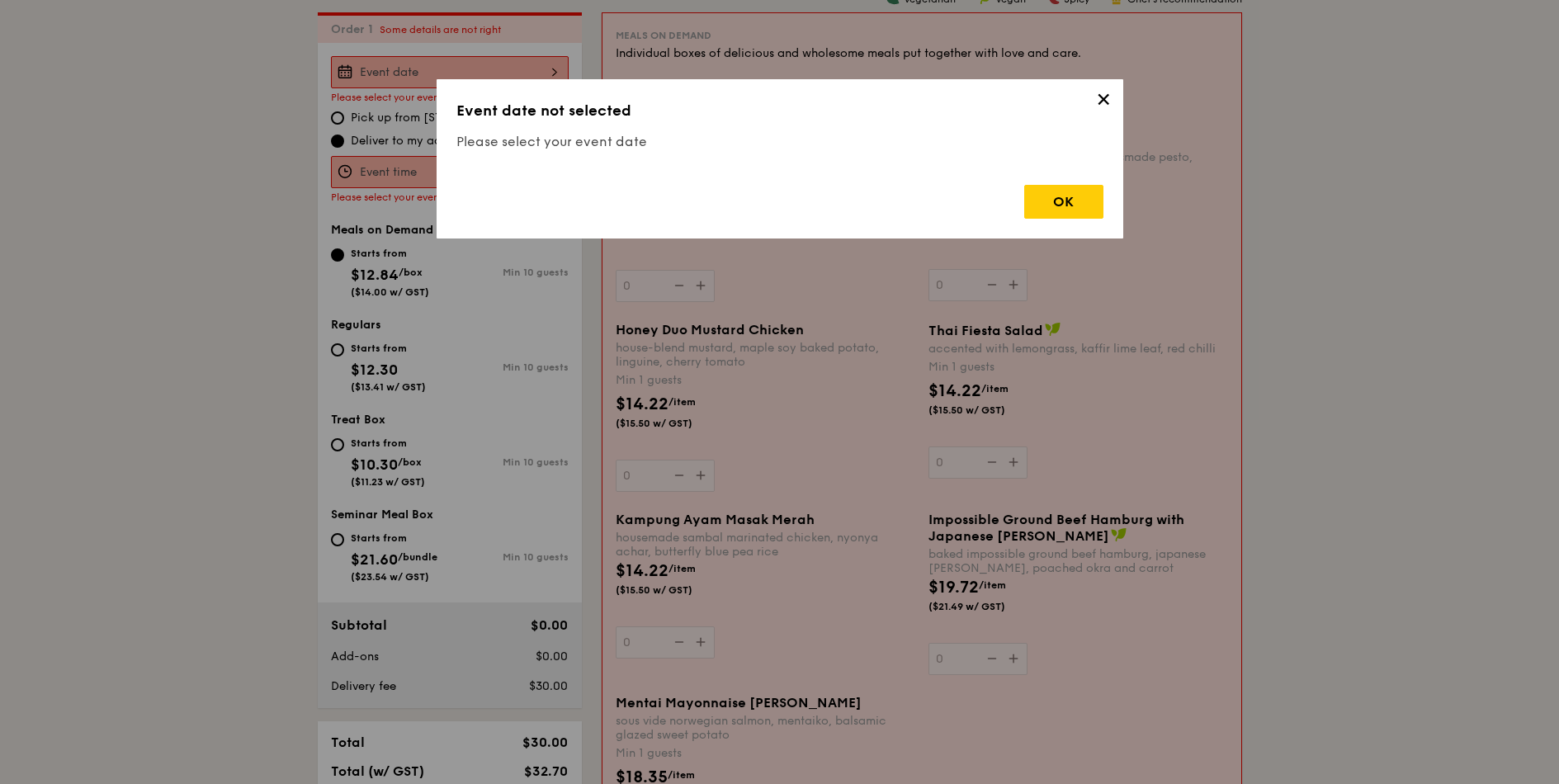scroll, scrollTop: 441, scrollLeft: 0, axis: vertical 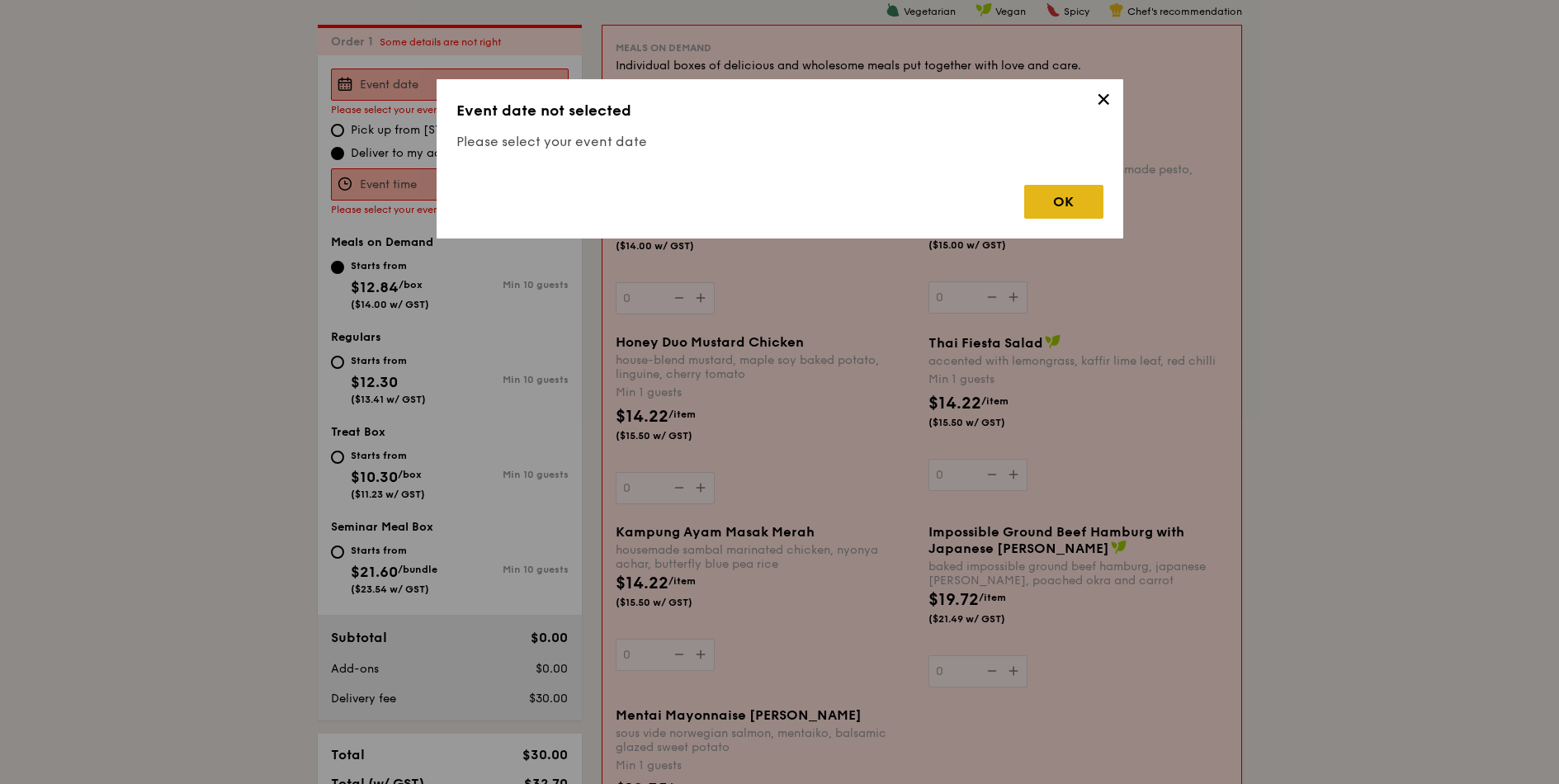 click on "OK" at bounding box center [1064, 201] 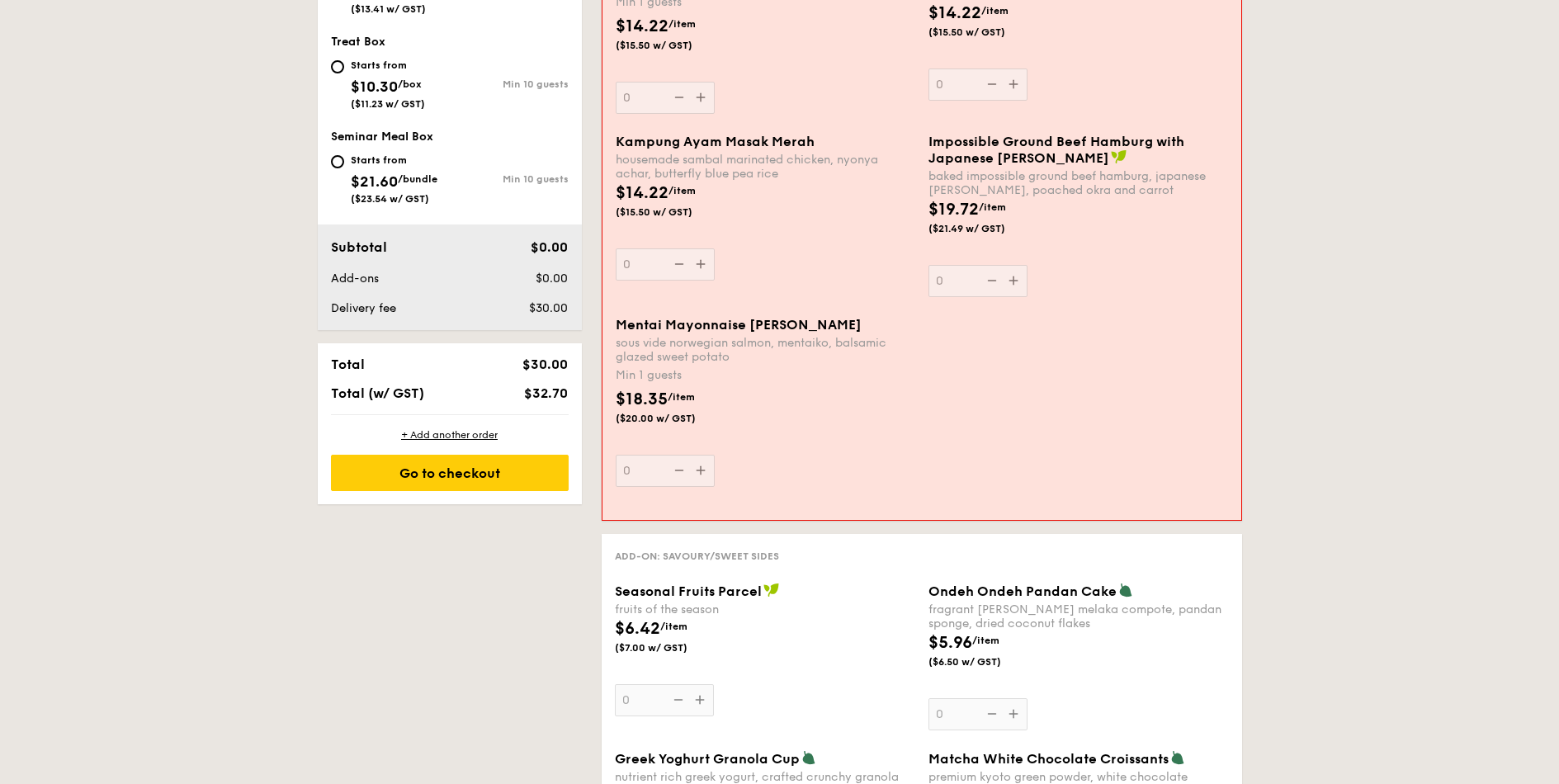 scroll, scrollTop: 342, scrollLeft: 0, axis: vertical 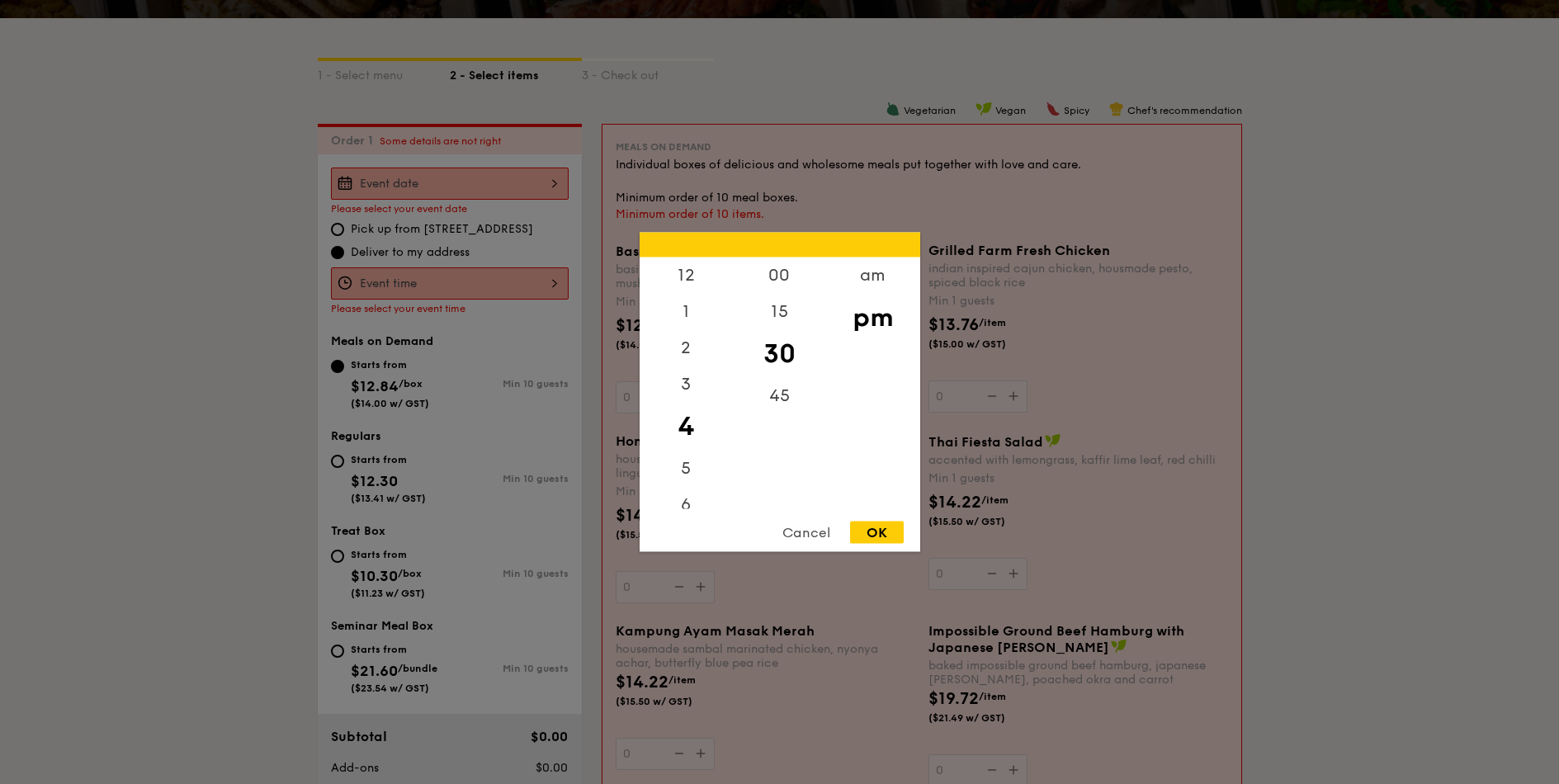 click on "12 1 2 3 4 5 6 7 8 9 10 11   00 15 30 45   am   pm   Cancel   OK" at bounding box center (450, 283) 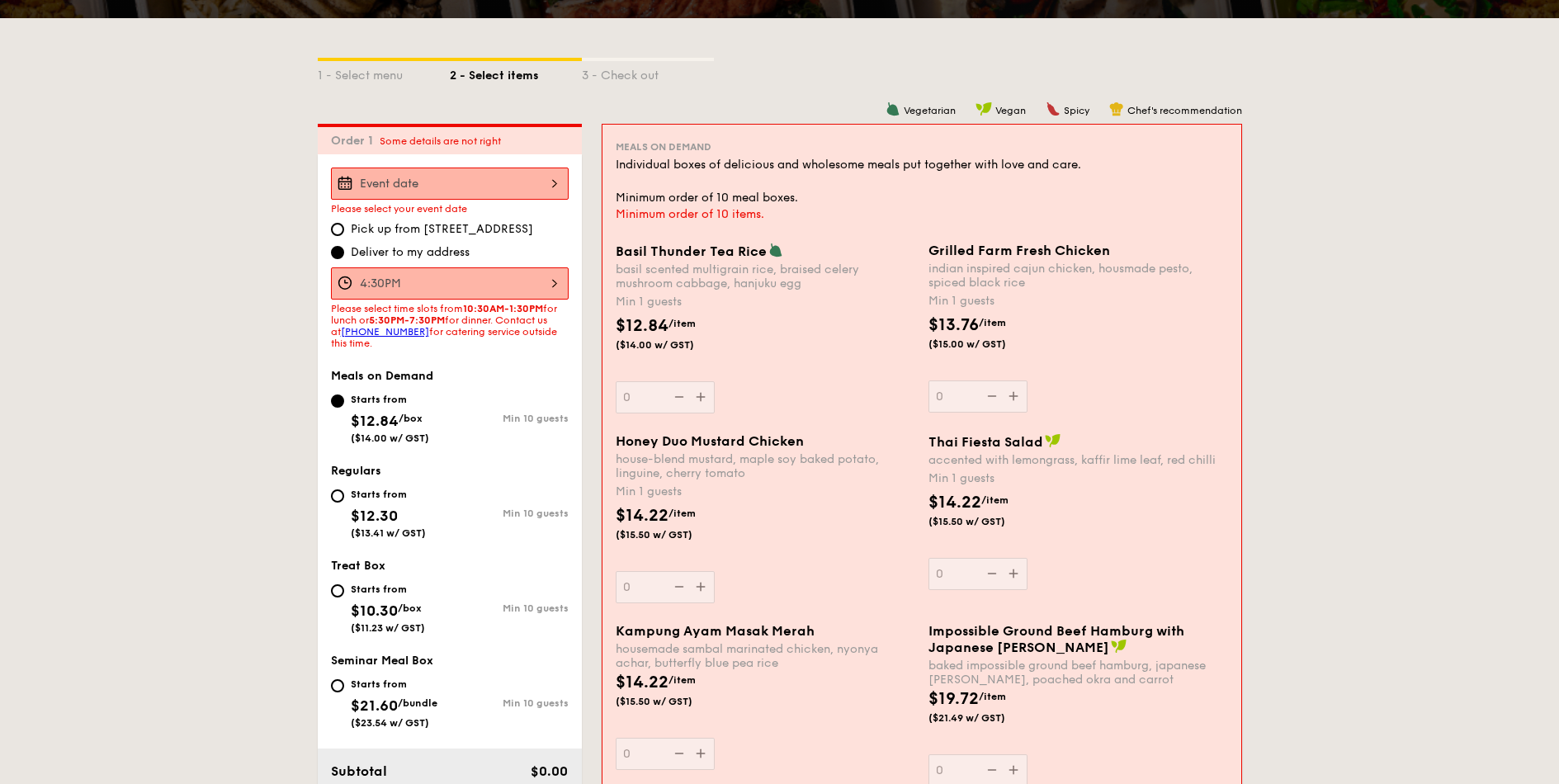 click at bounding box center [450, 183] 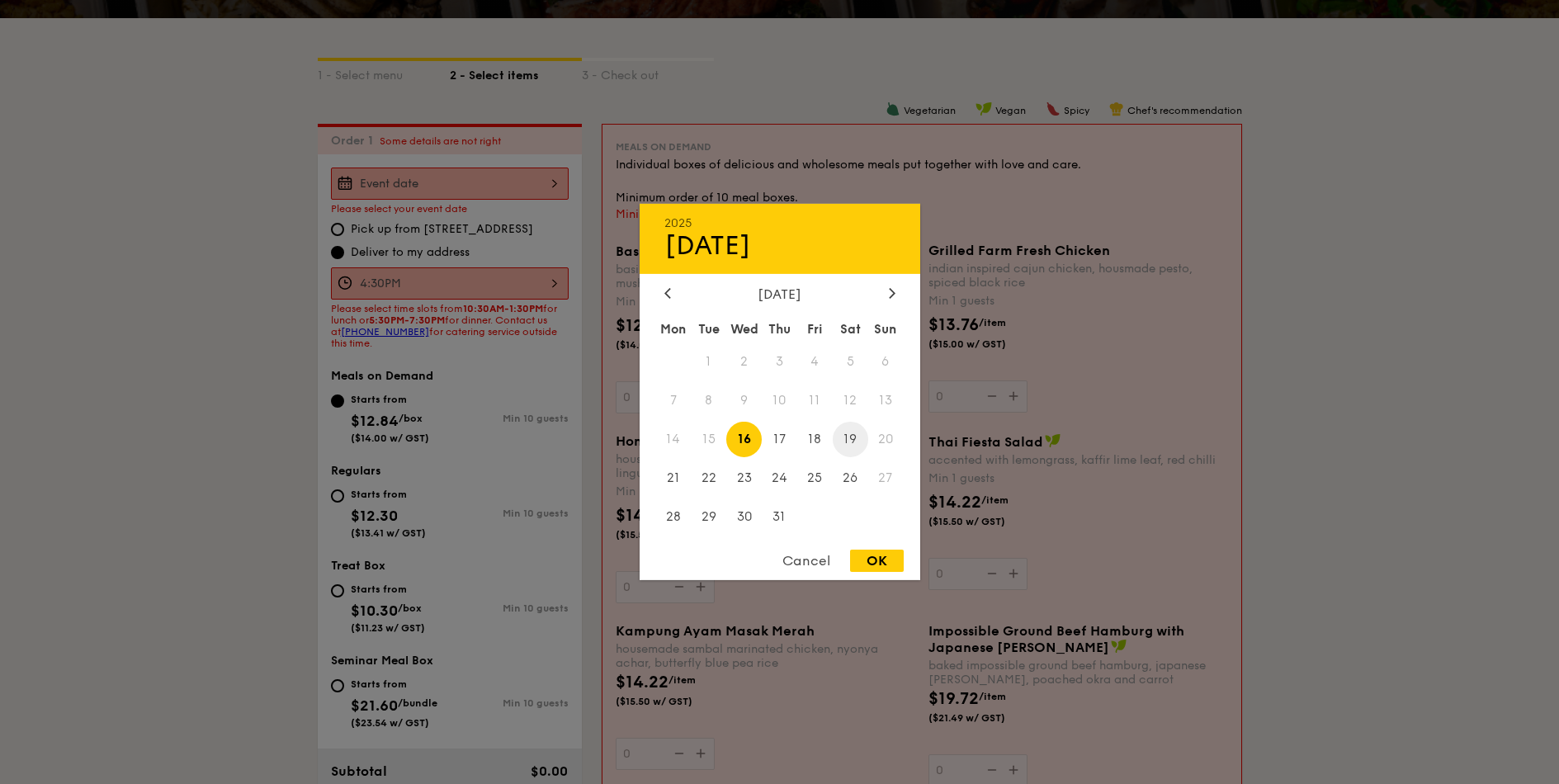 click on "19" at bounding box center (850, 439) 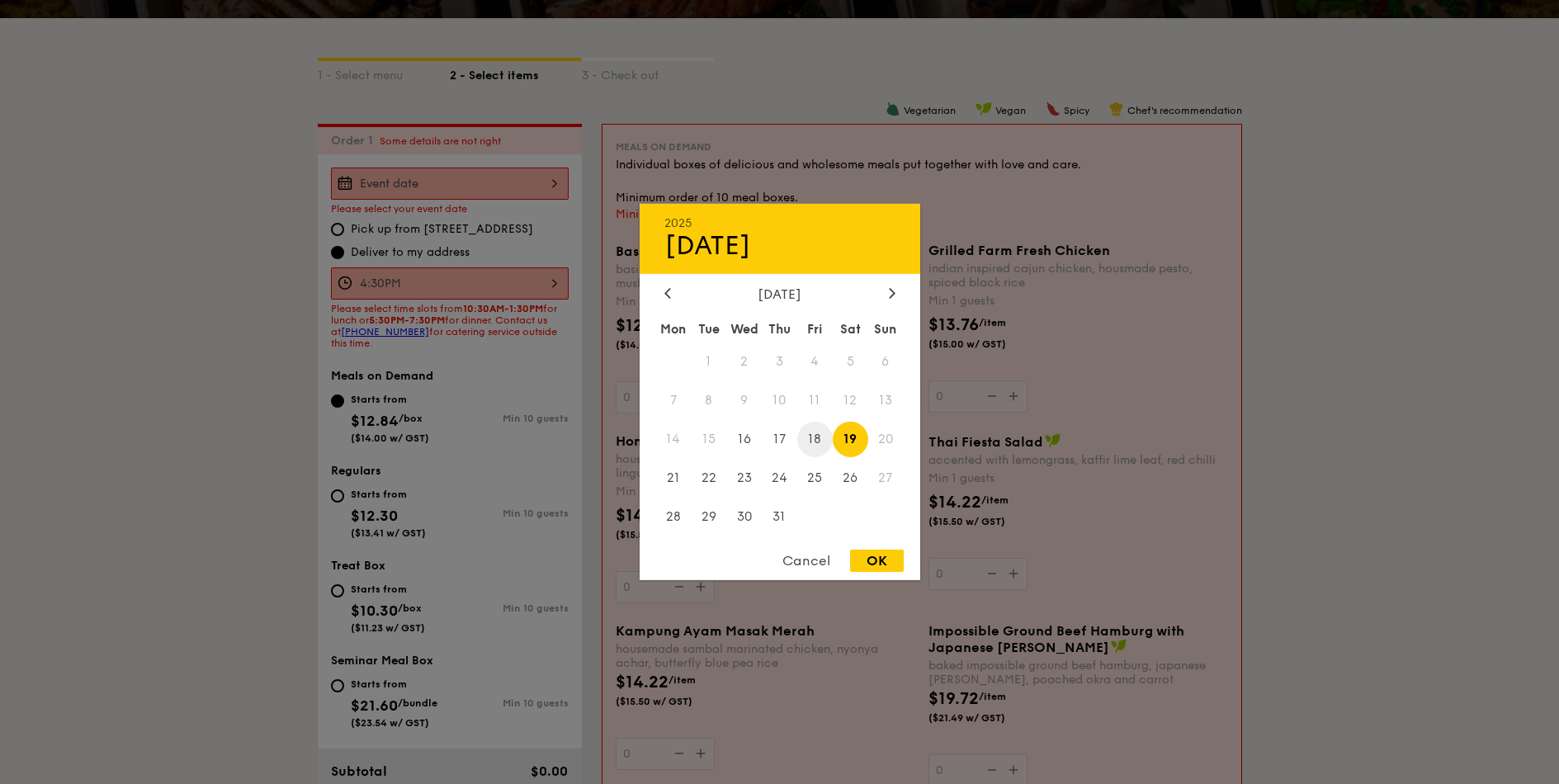 click on "18" at bounding box center (815, 439) 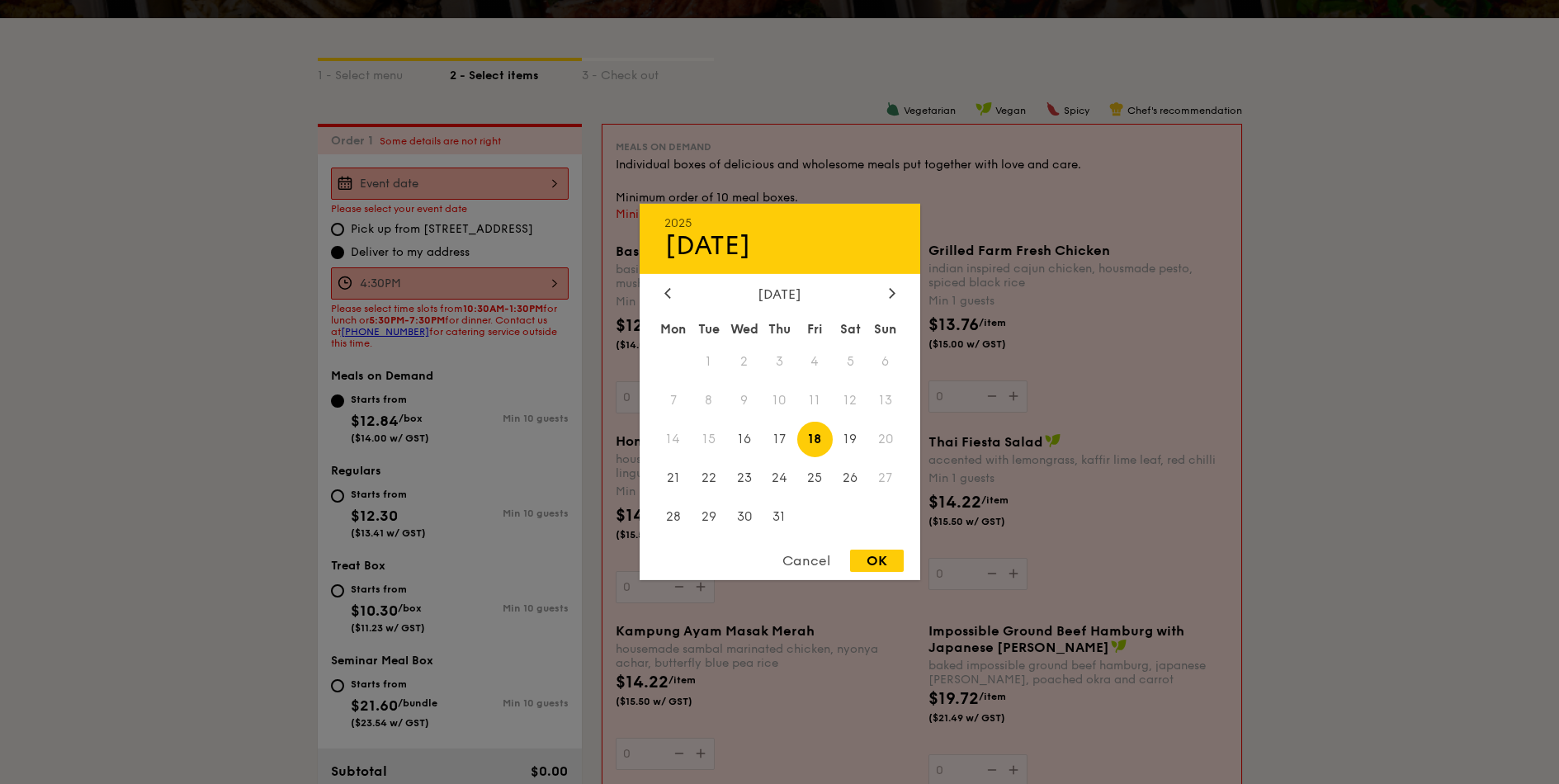 click on "OK" at bounding box center (876, 560) 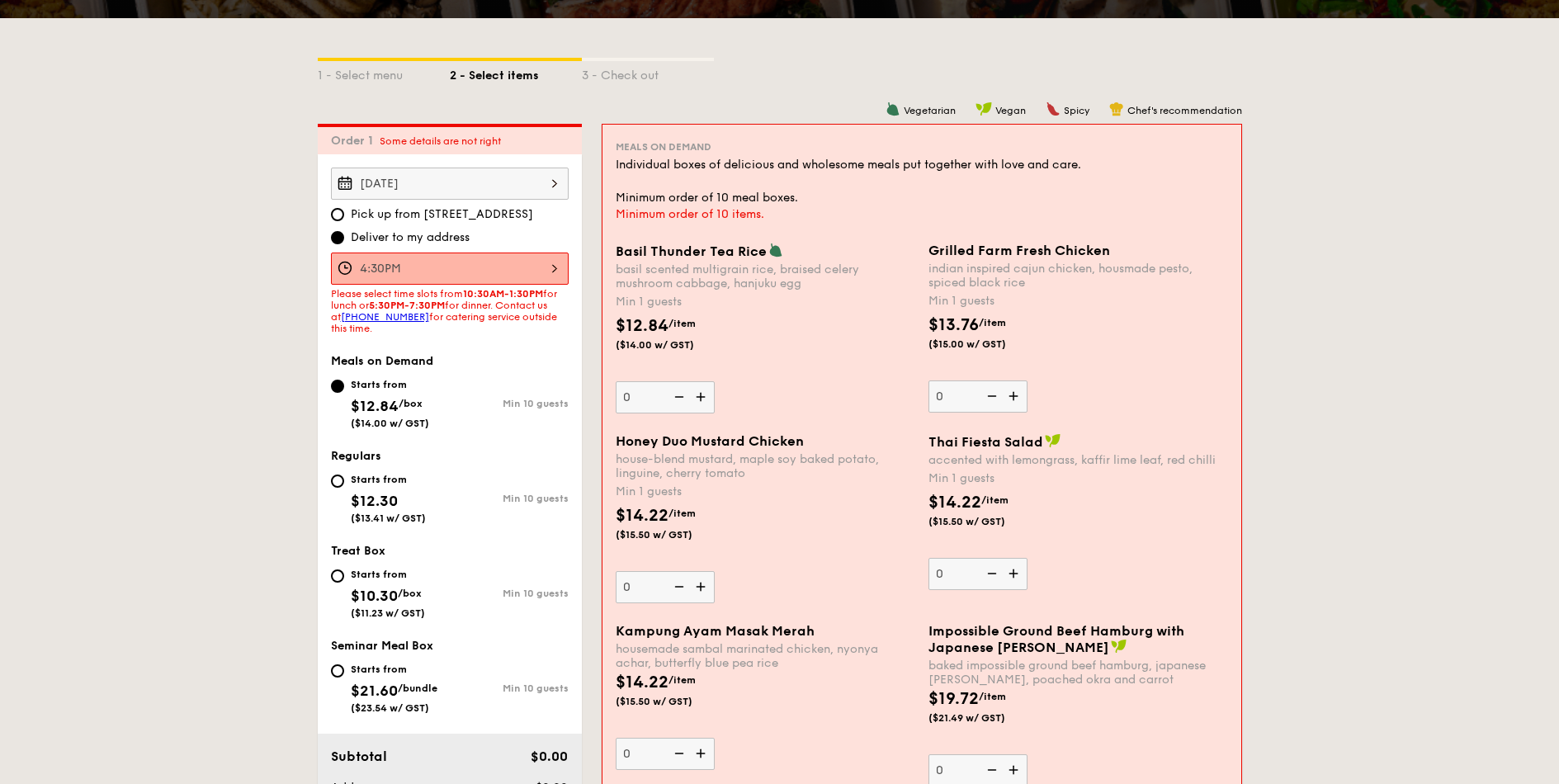 click on "4:30PM" at bounding box center [450, 268] 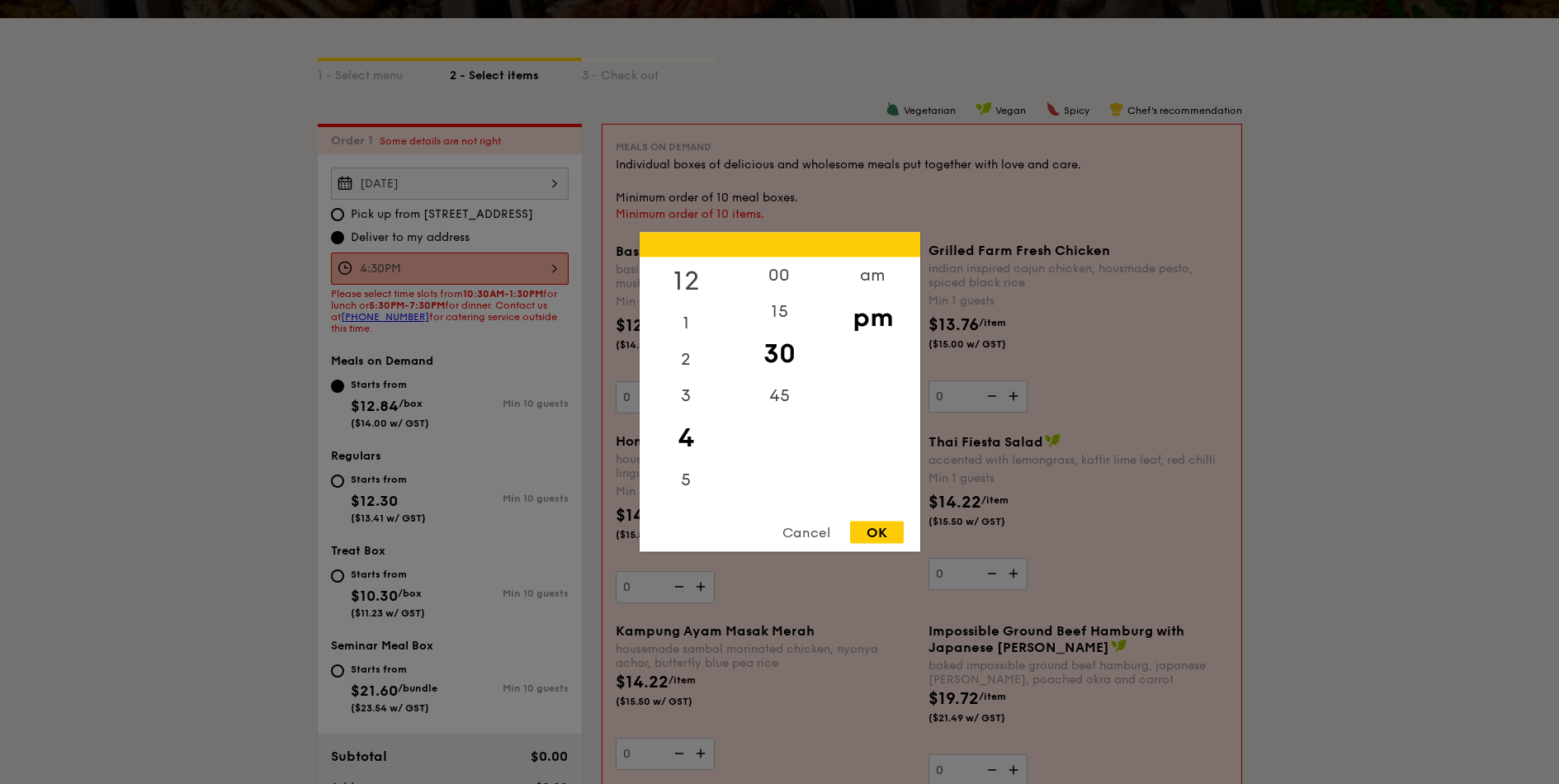 click on "12" at bounding box center [686, 281] 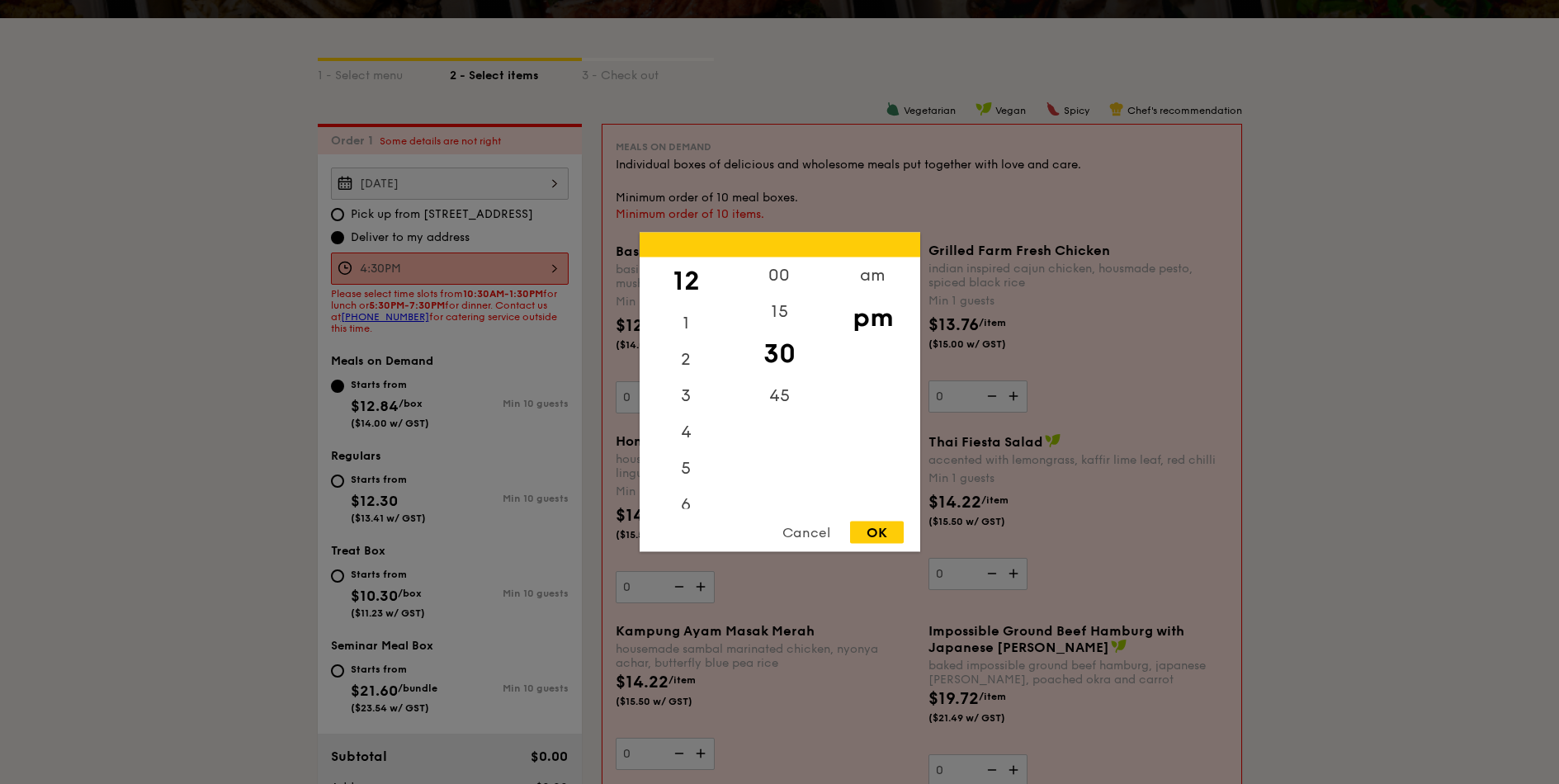 click on "OK" at bounding box center (876, 532) 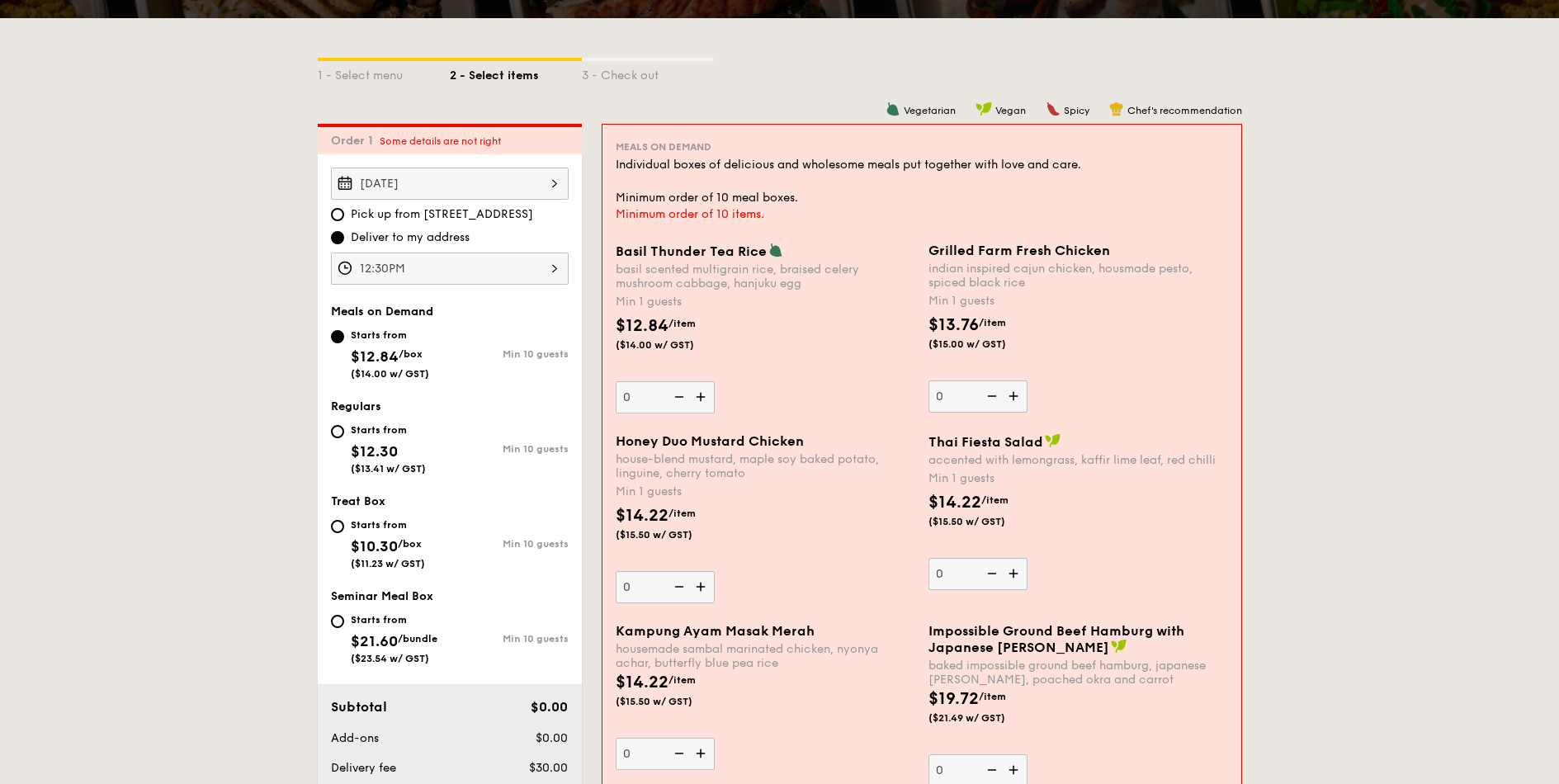 click at bounding box center (1015, 396) 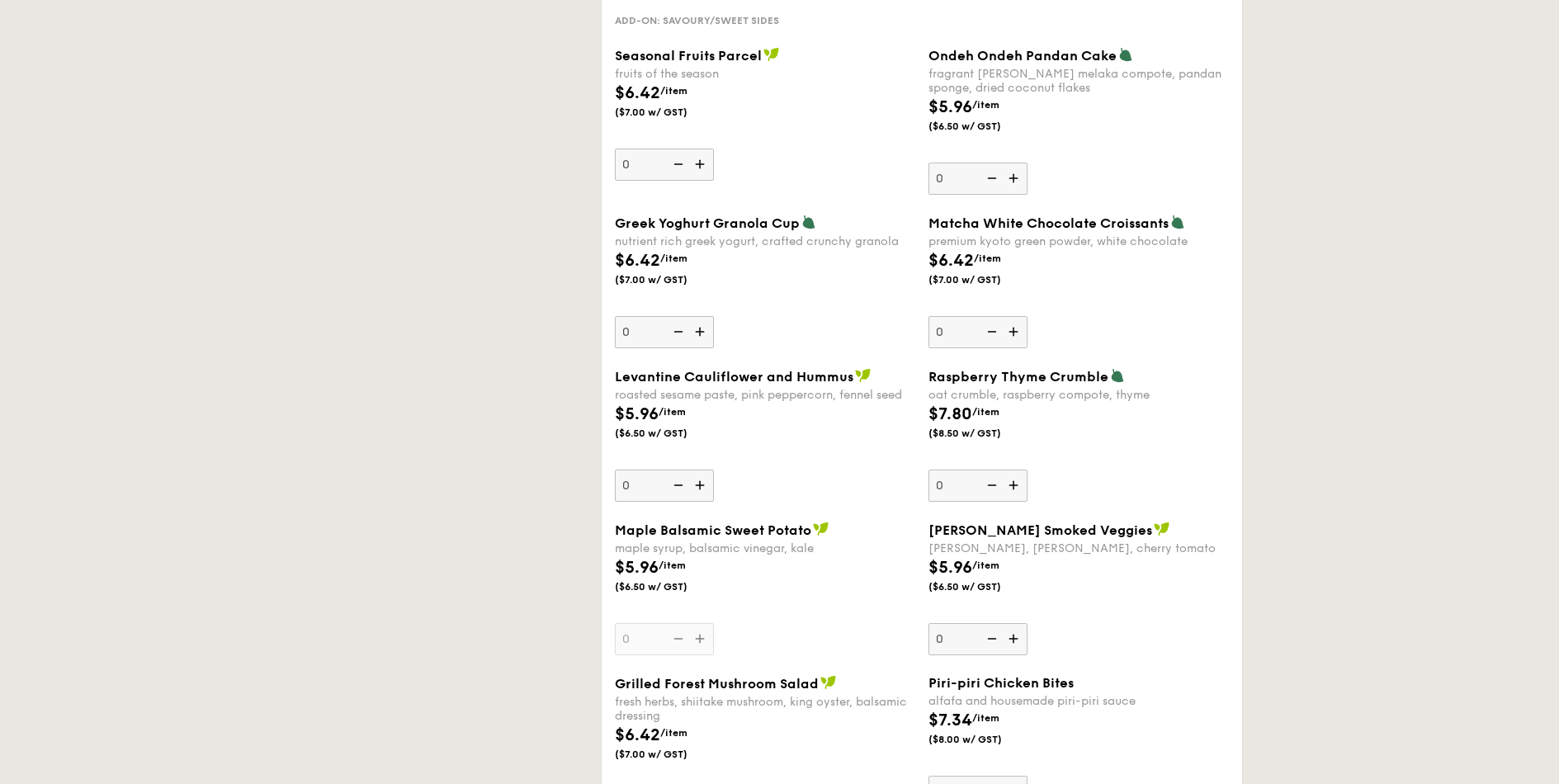 scroll, scrollTop: 1332, scrollLeft: 0, axis: vertical 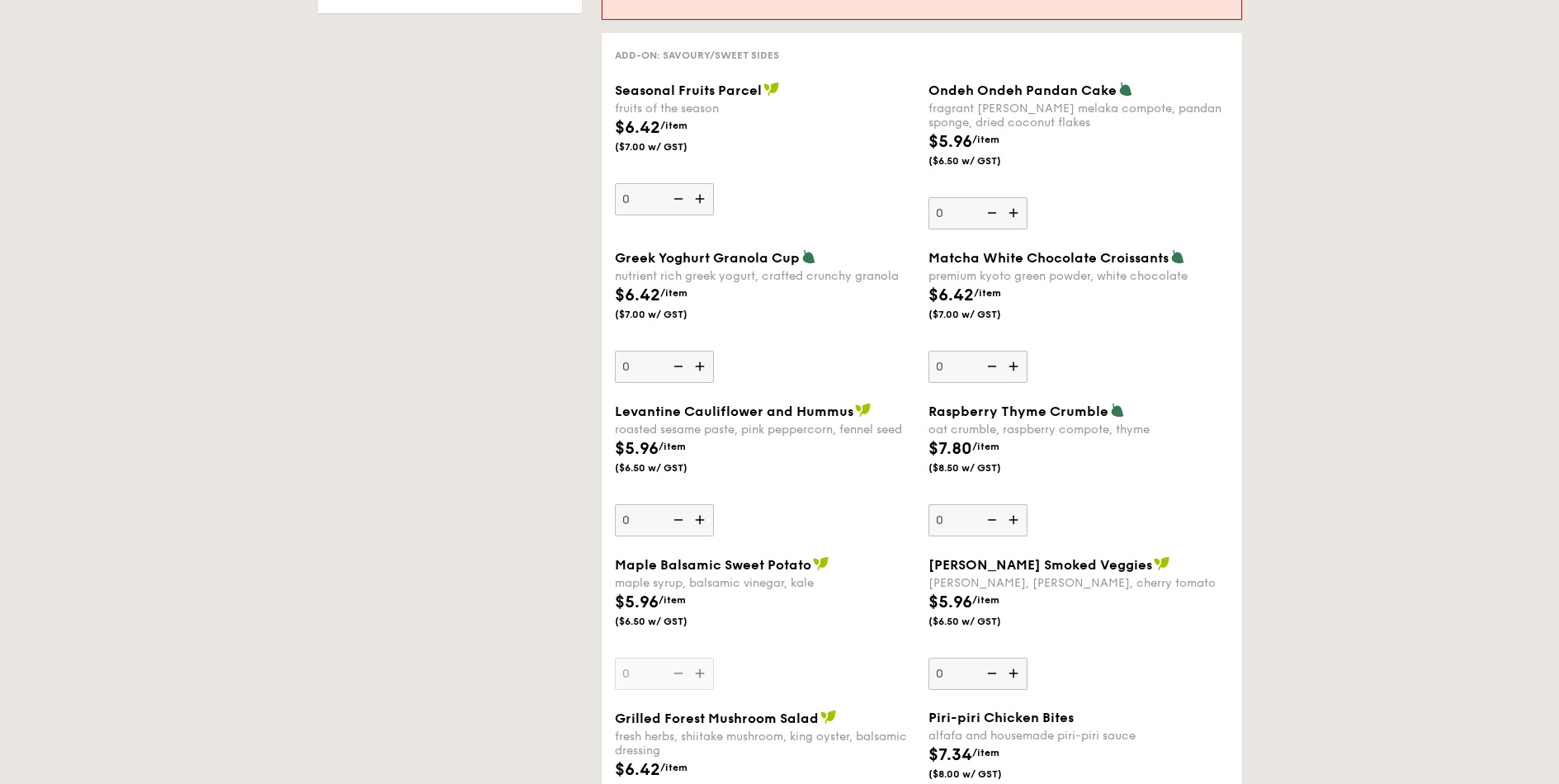 click at bounding box center (702, 520) 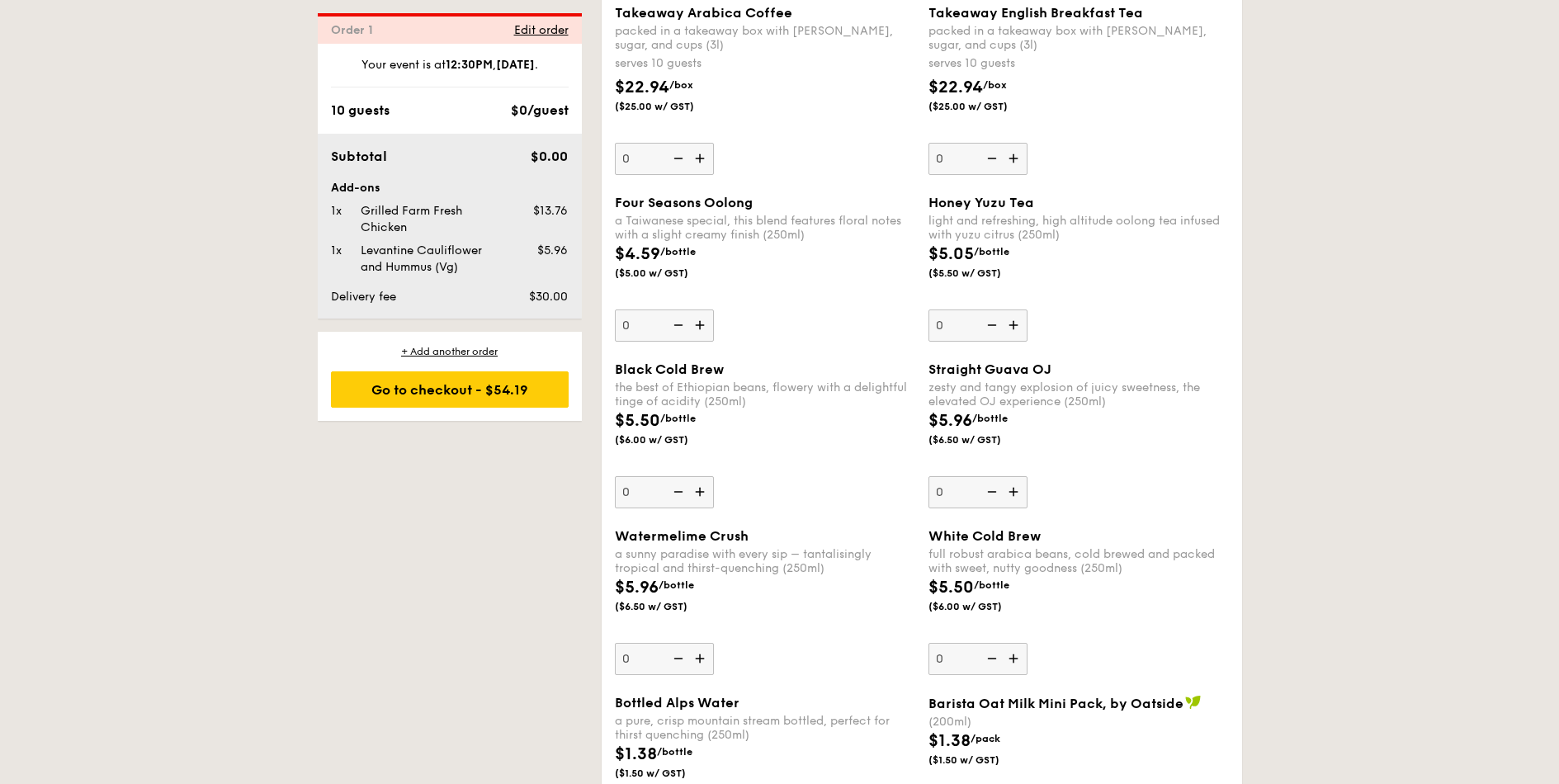 scroll, scrollTop: 2263, scrollLeft: 0, axis: vertical 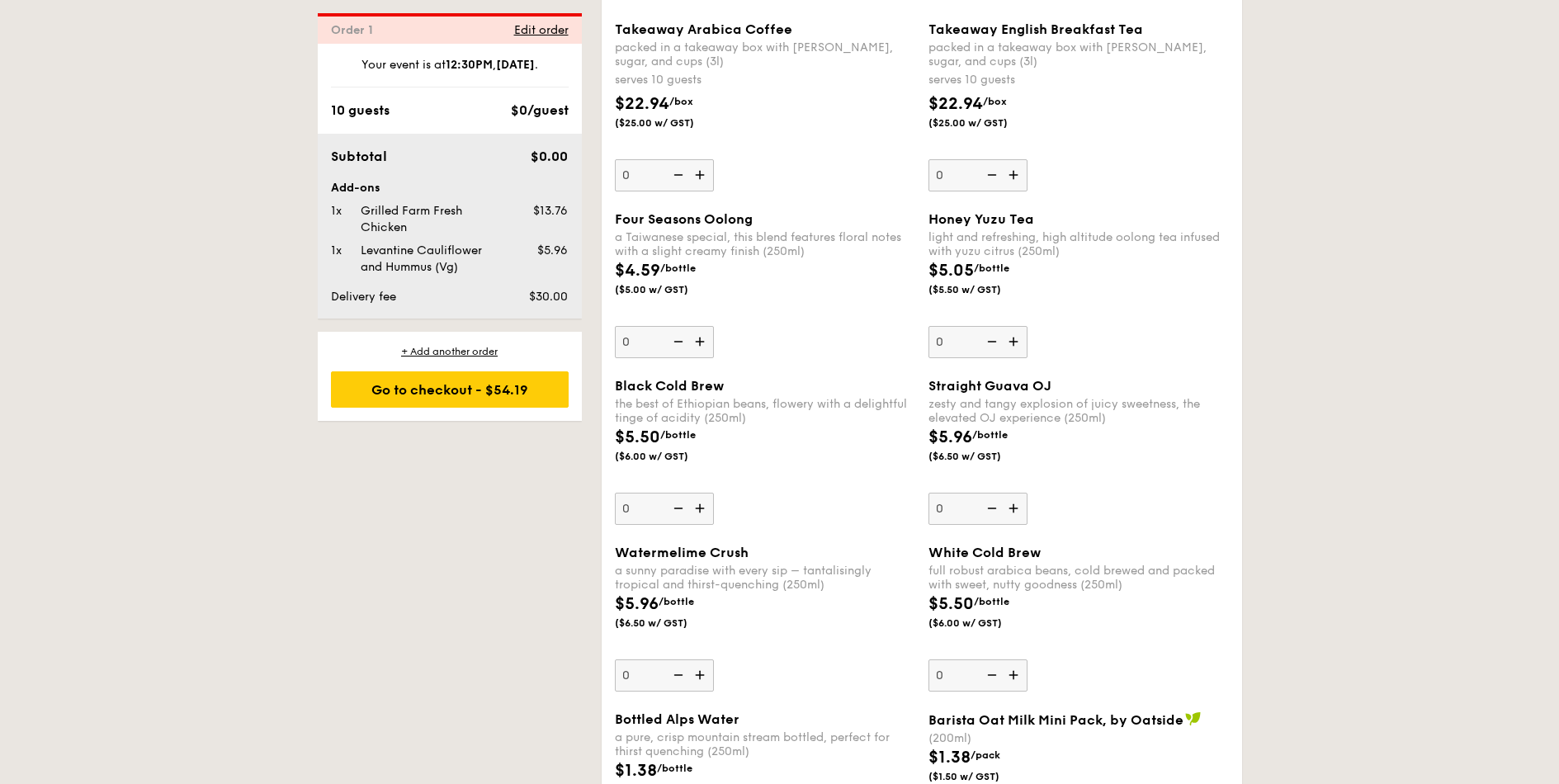 click at bounding box center [702, 342] 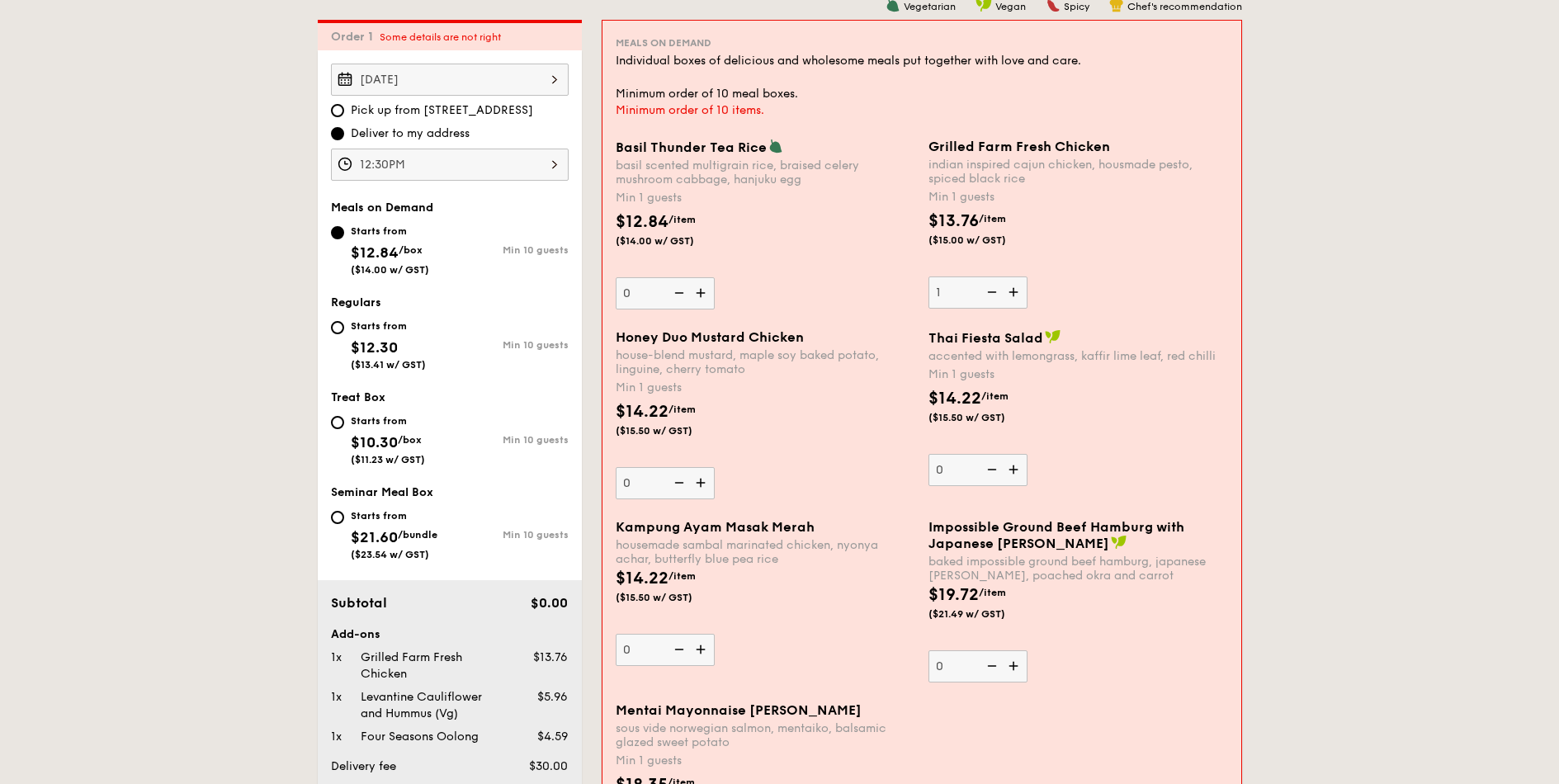 scroll, scrollTop: 495, scrollLeft: 0, axis: vertical 